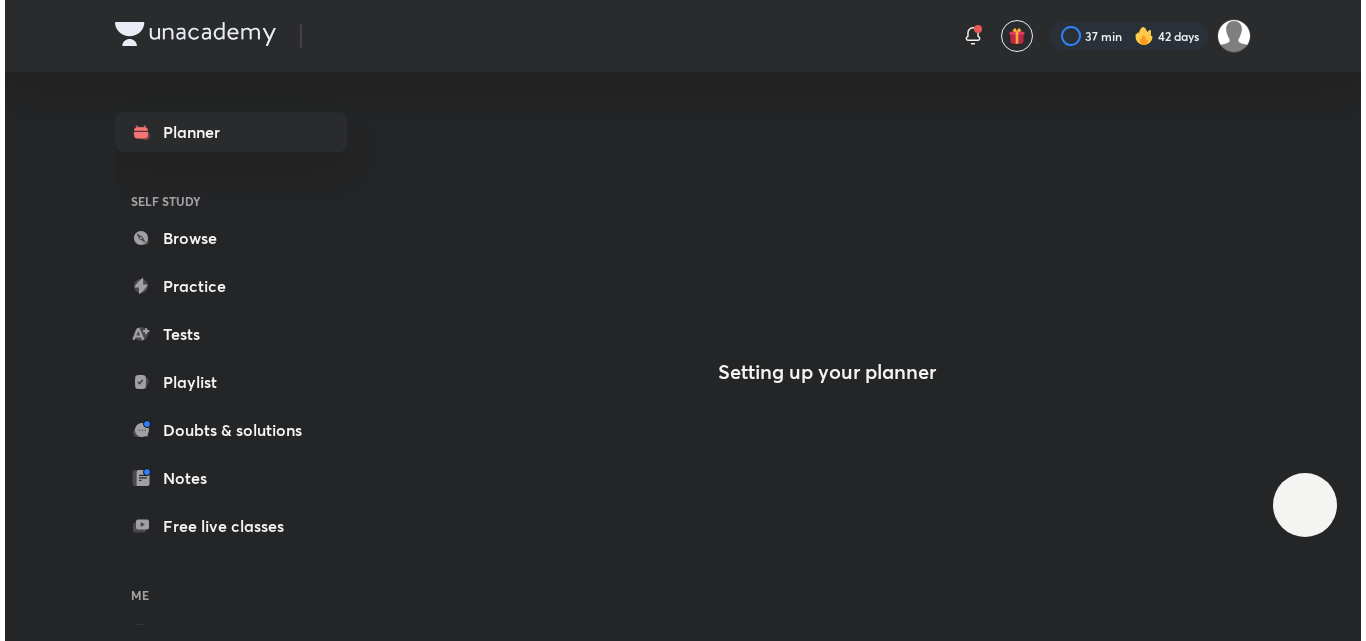 scroll, scrollTop: 0, scrollLeft: 0, axis: both 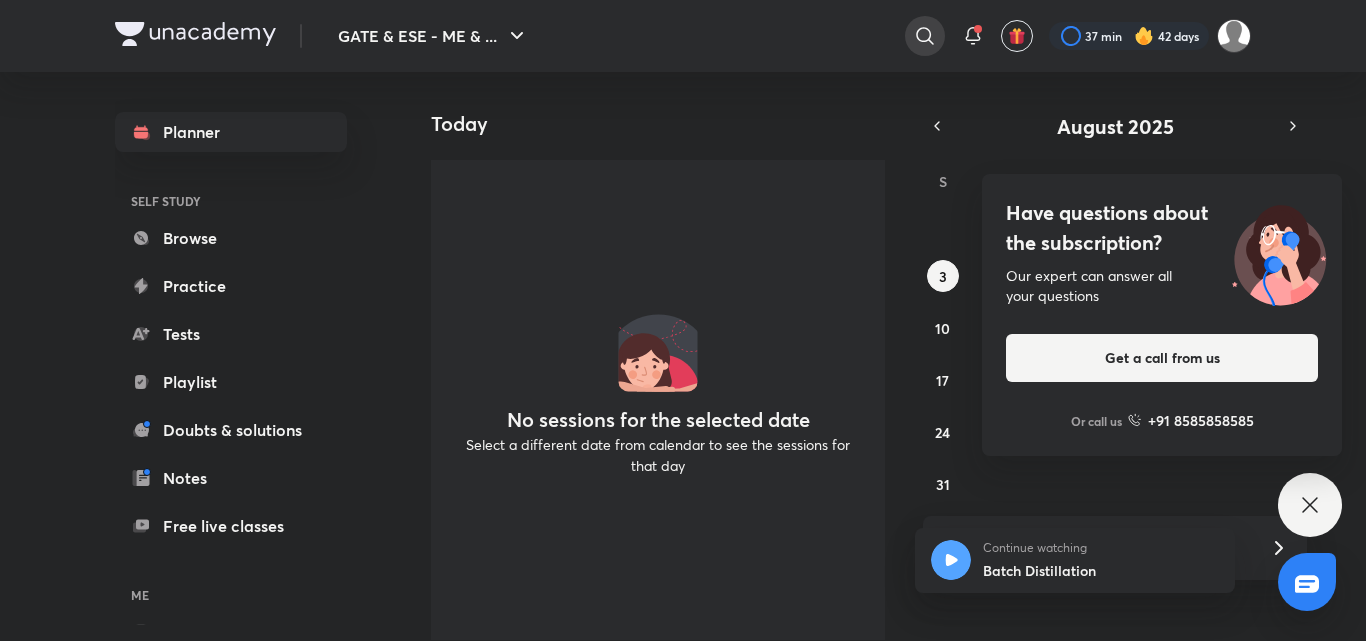 click 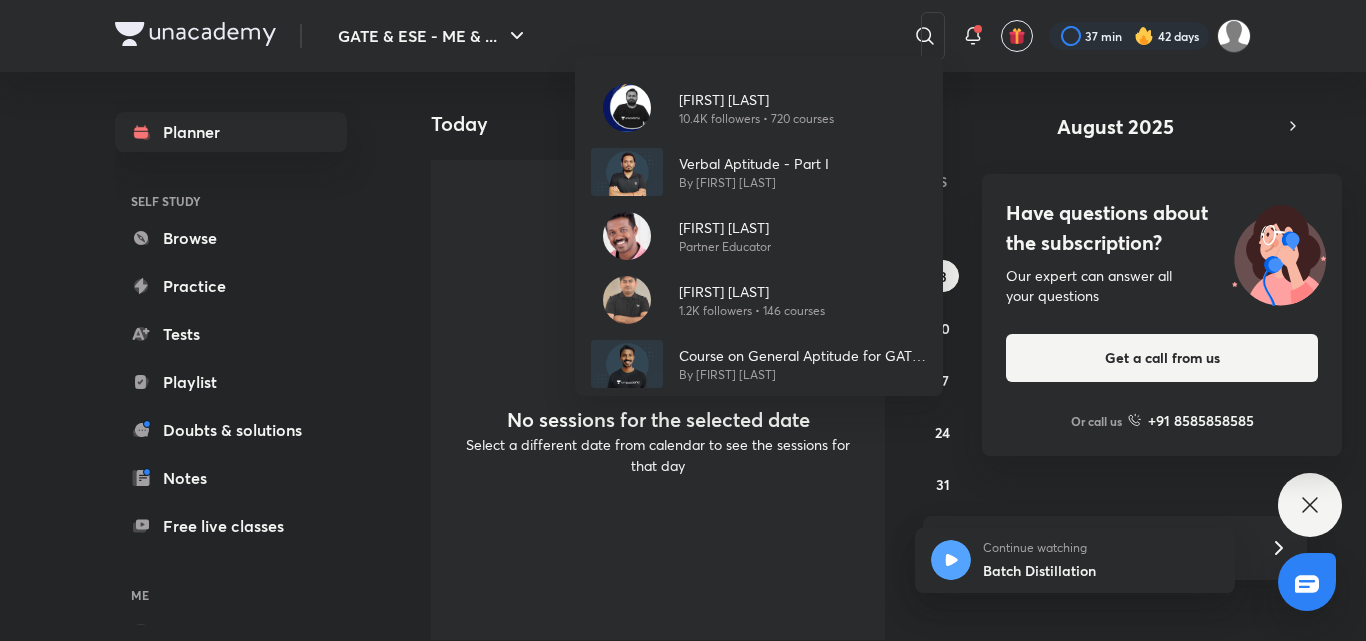 click on "[FIRST] [LAST] 10.4K followers • 720 courses Verbal Aptitude - Part I By [FIRST] [LAST] [FIRST] [LAST] Partner Educator [FIRST] [LAST] 1.2K followers • 146 courses Course on General Aptitude for GATE 2023-24 - Part I By [FIRST] [LAST]" at bounding box center (683, 320) 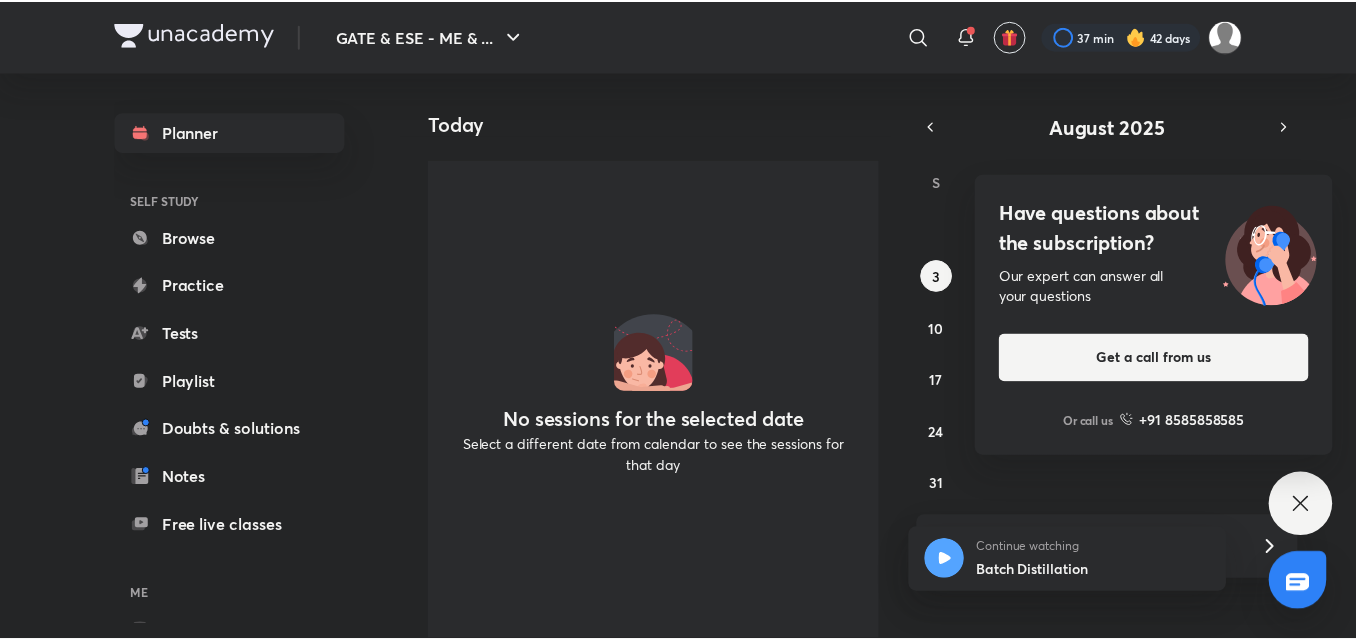 scroll, scrollTop: 30, scrollLeft: 0, axis: vertical 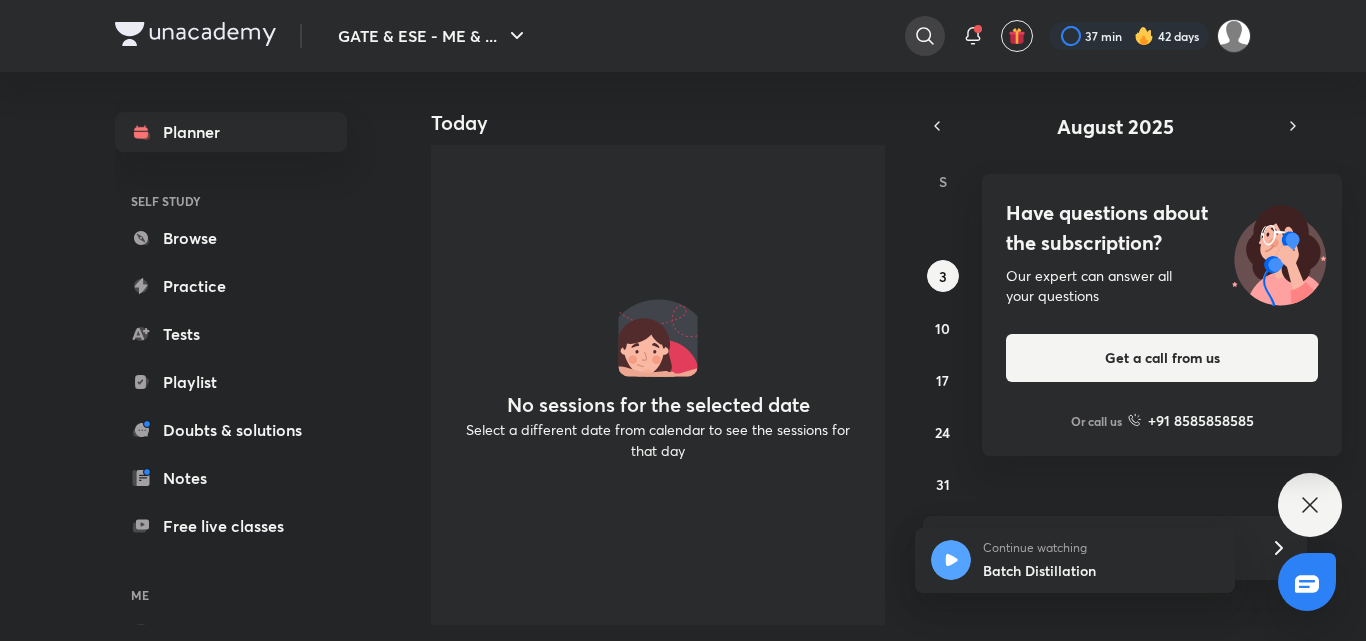 click 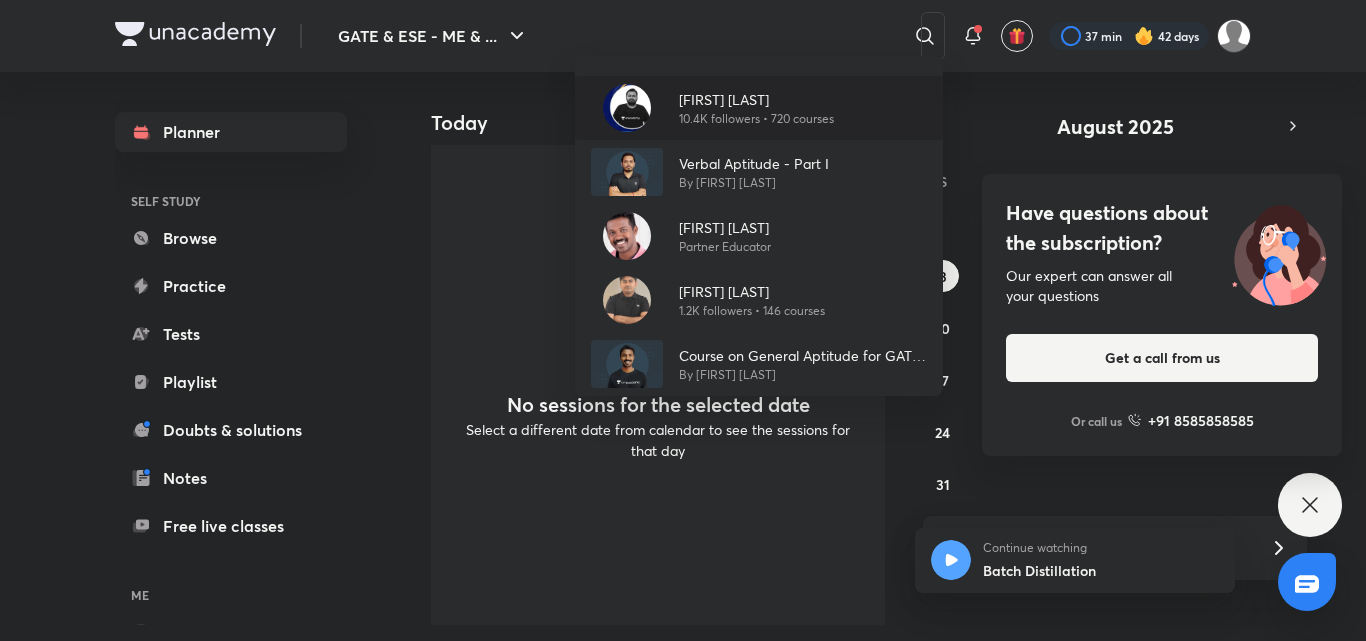 click on "[FIRST] [LAST] 10.4K followers • 720 courses" at bounding box center [748, 108] 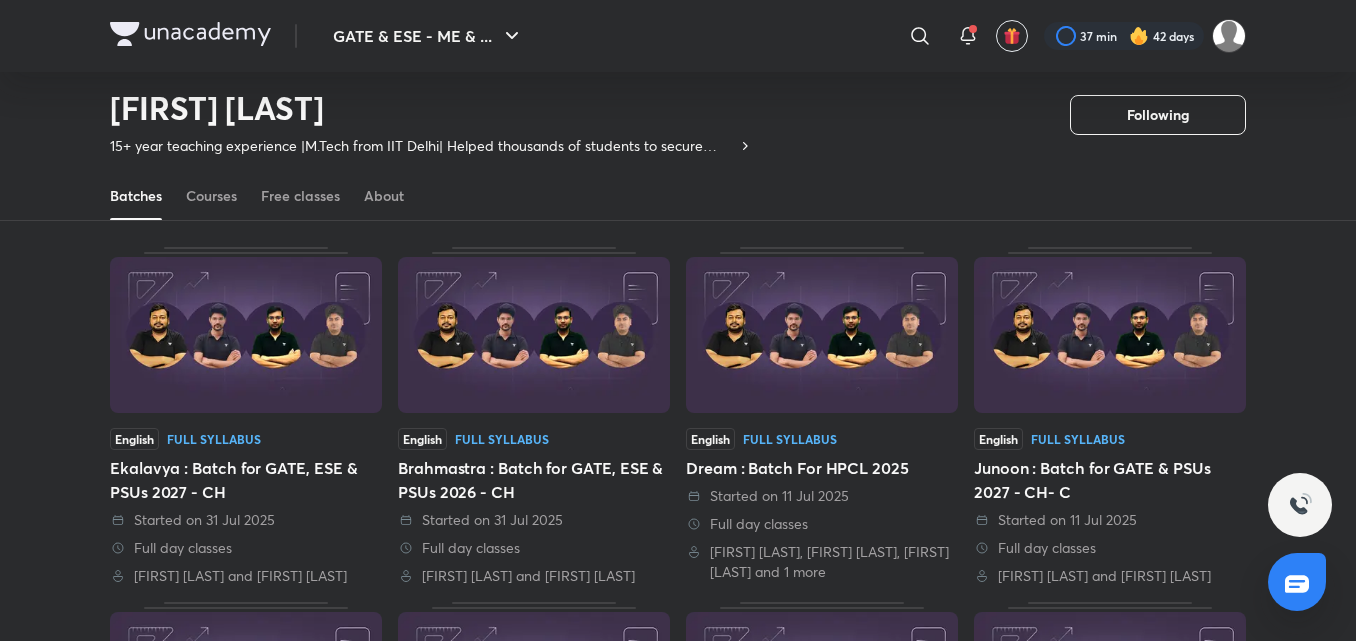scroll, scrollTop: 128, scrollLeft: 0, axis: vertical 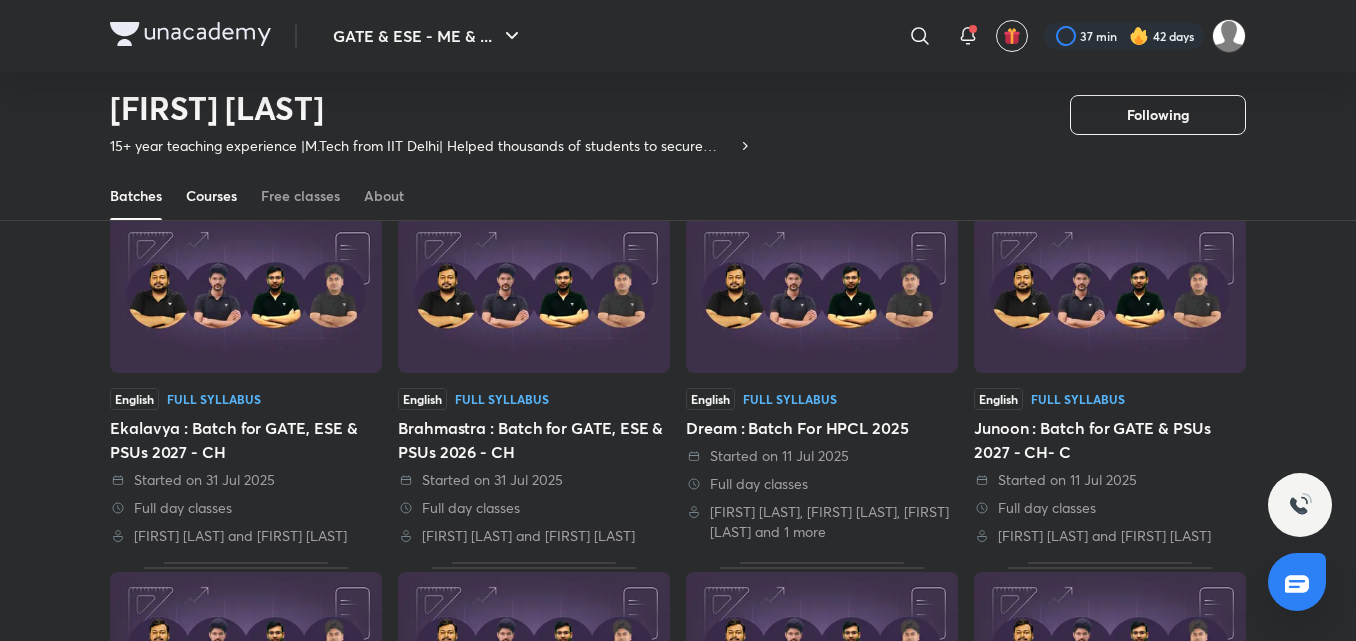 click on "Courses" at bounding box center (211, 196) 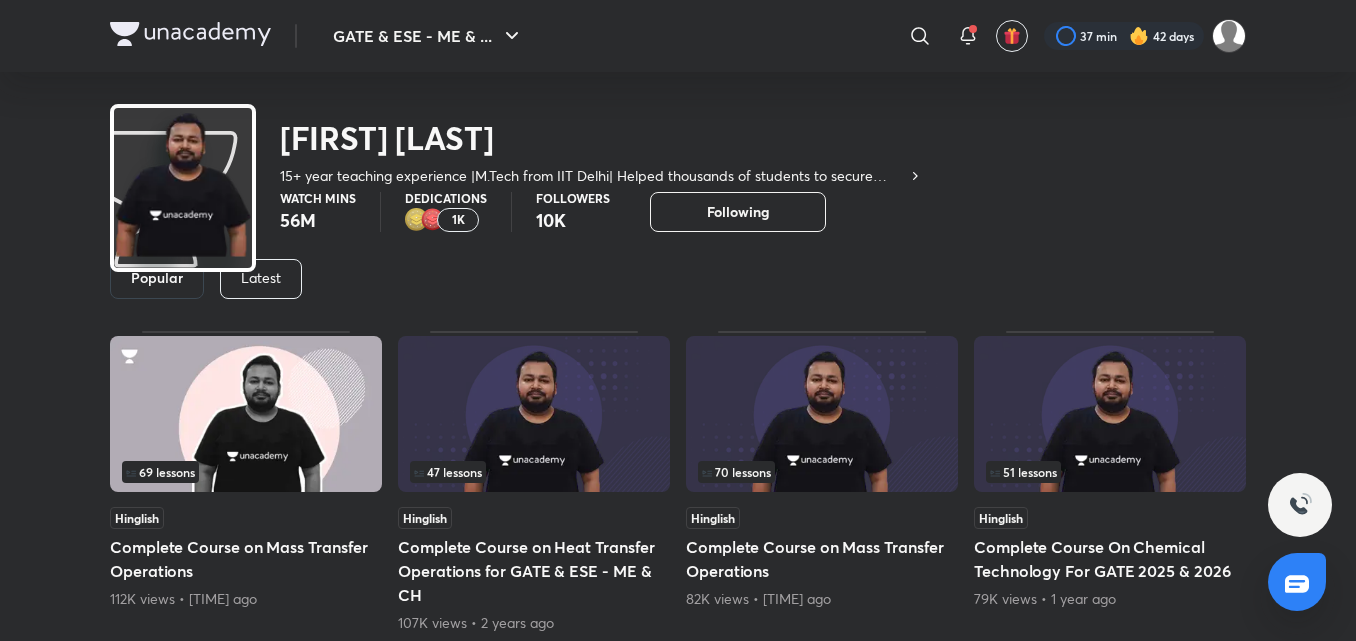 scroll, scrollTop: 0, scrollLeft: 0, axis: both 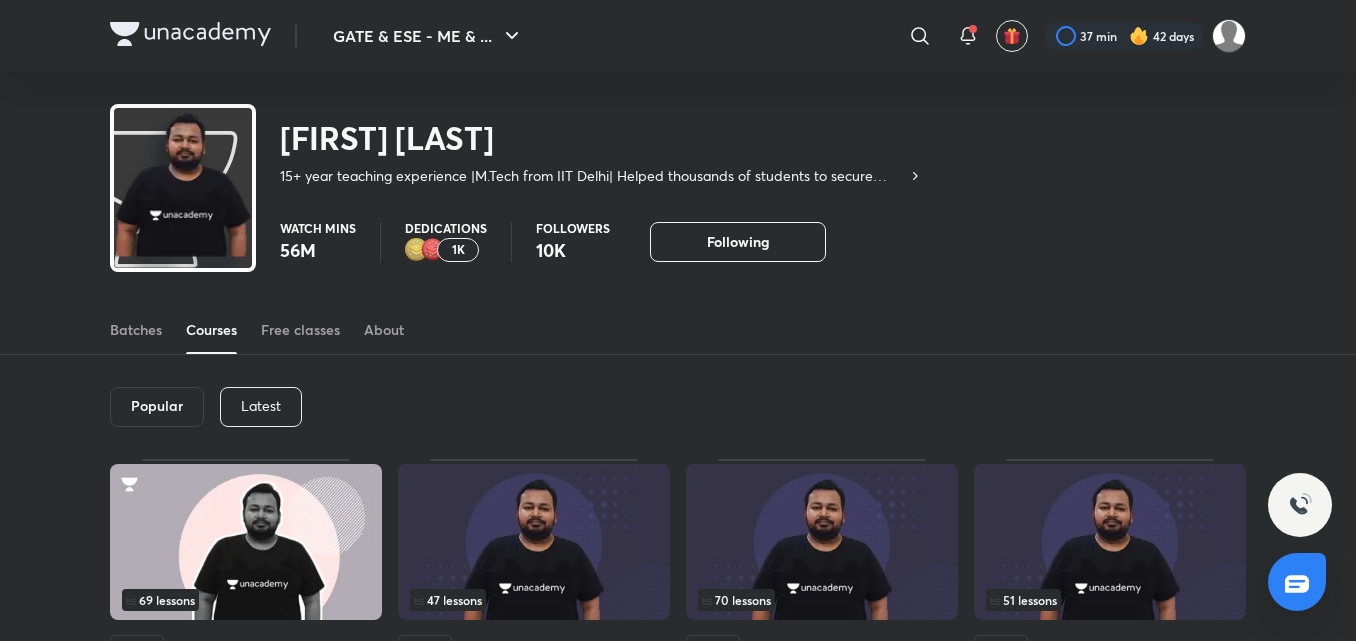 click on "Latest" at bounding box center (261, 406) 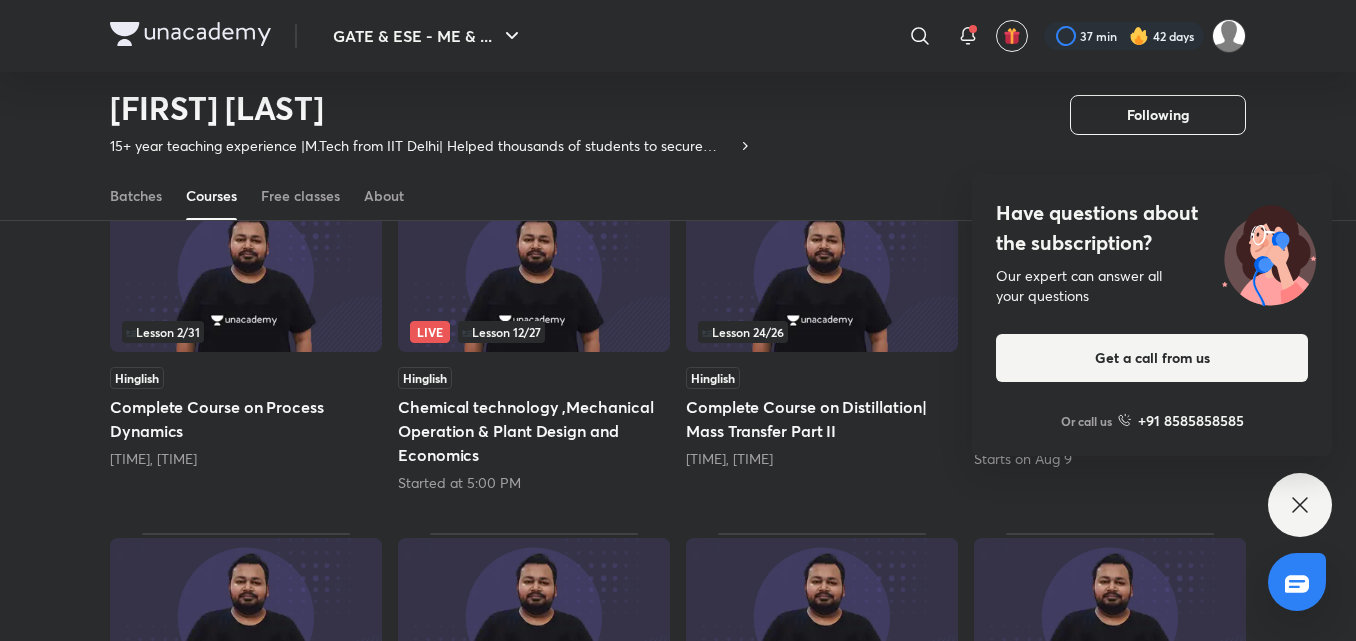 scroll, scrollTop: 168, scrollLeft: 0, axis: vertical 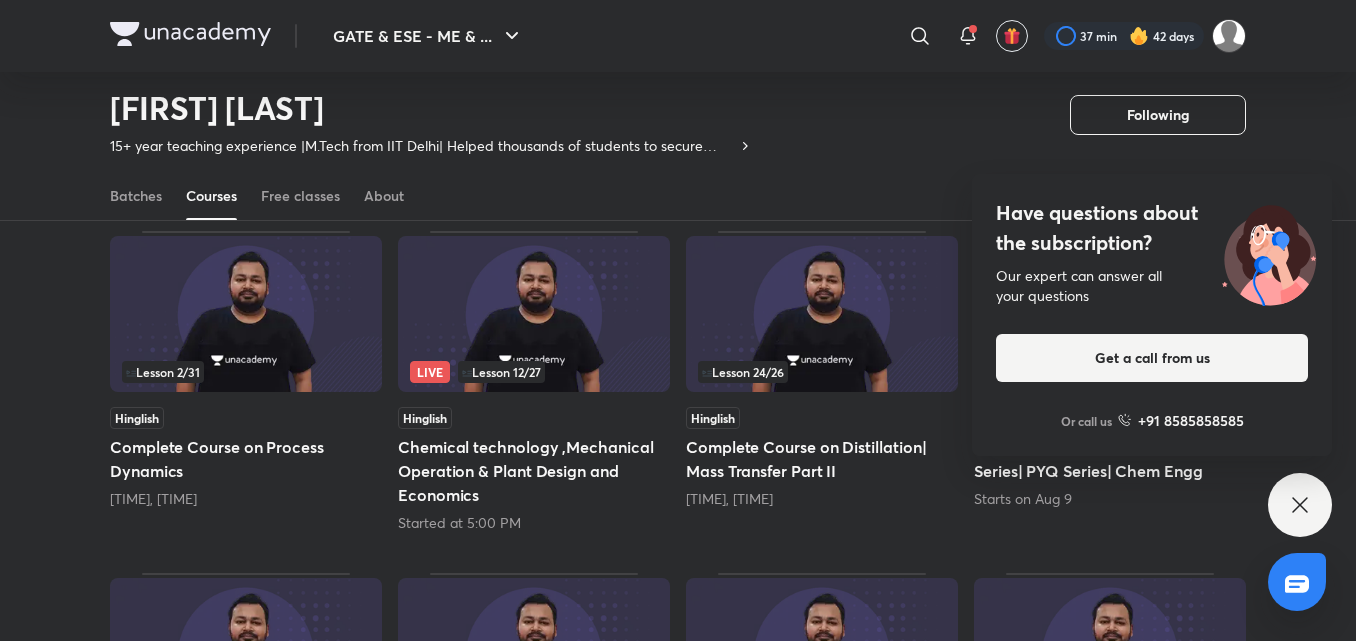 click 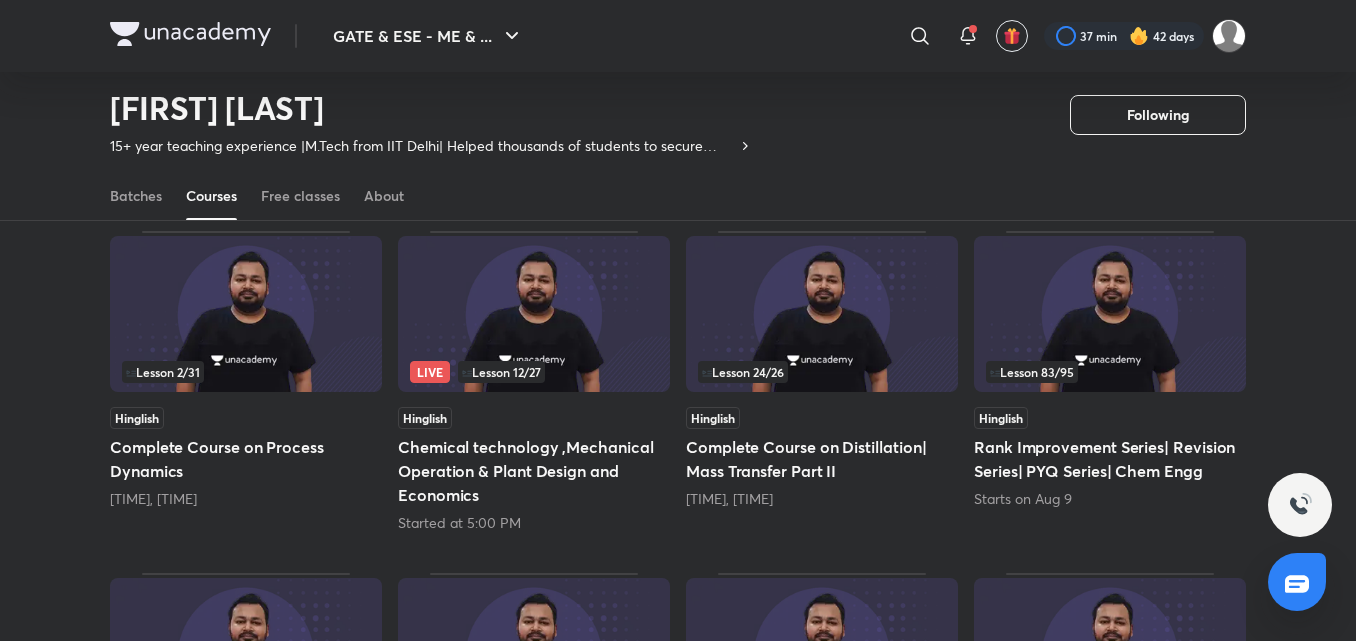 click at bounding box center (822, 314) 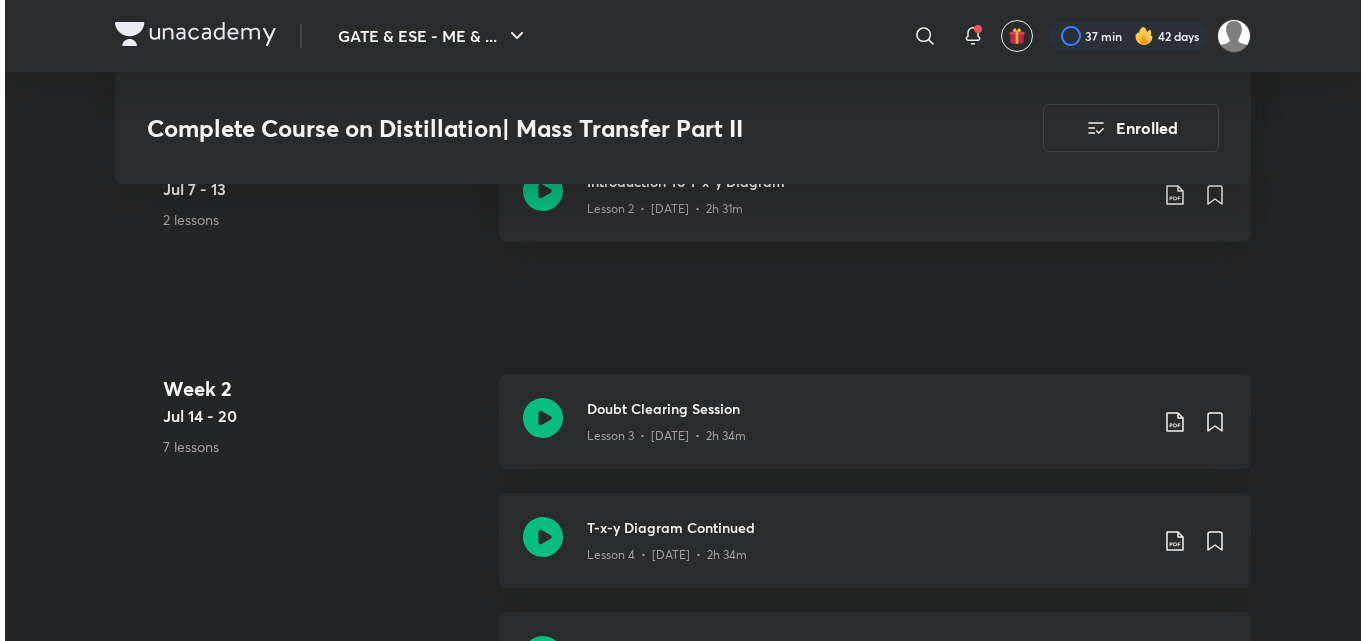 scroll, scrollTop: 1440, scrollLeft: 0, axis: vertical 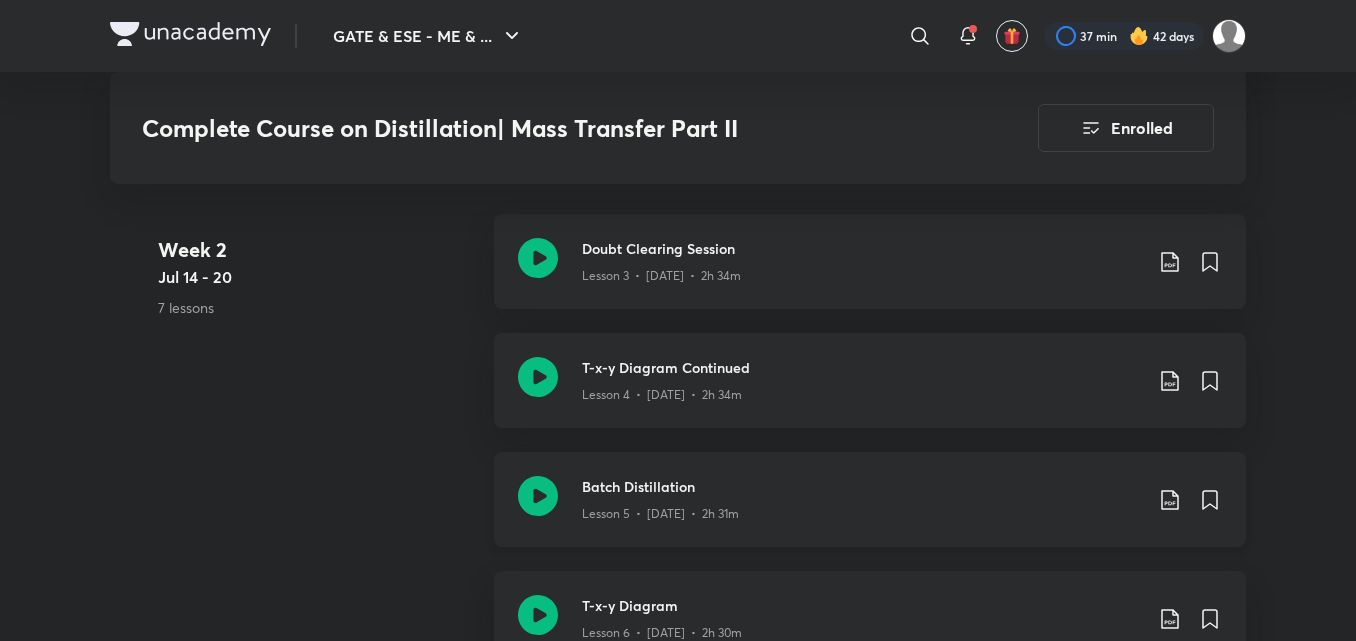 click 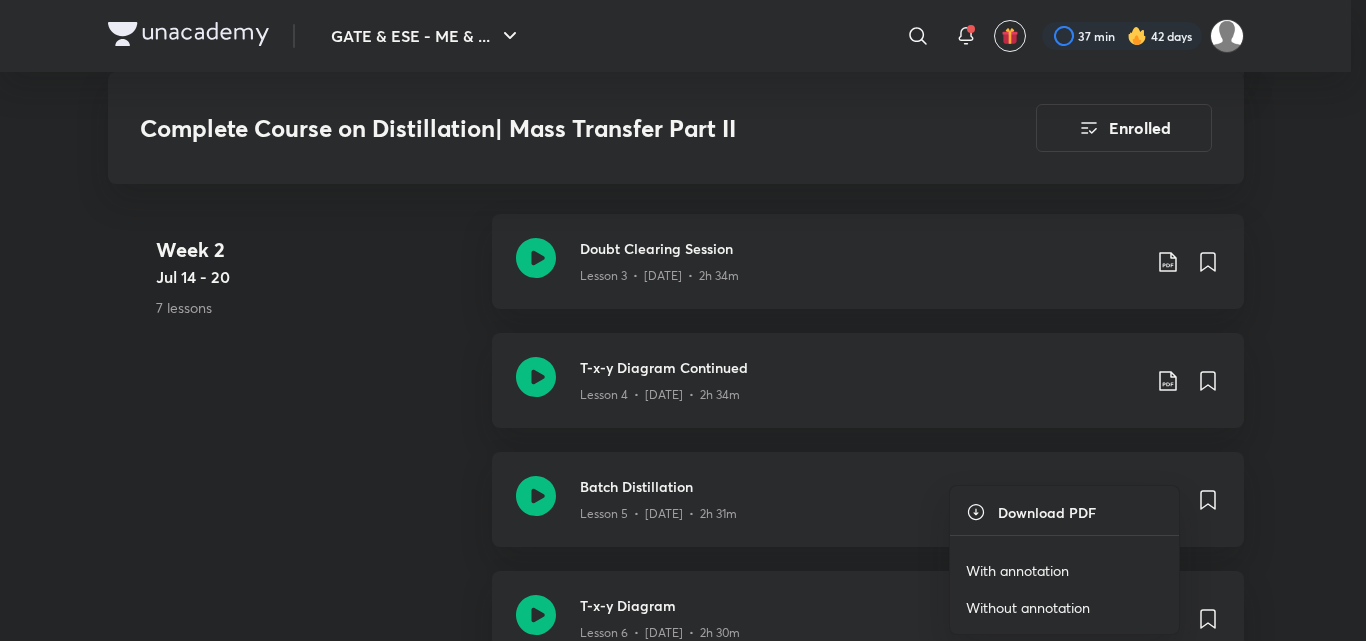 click on "With annotation" at bounding box center (1017, 570) 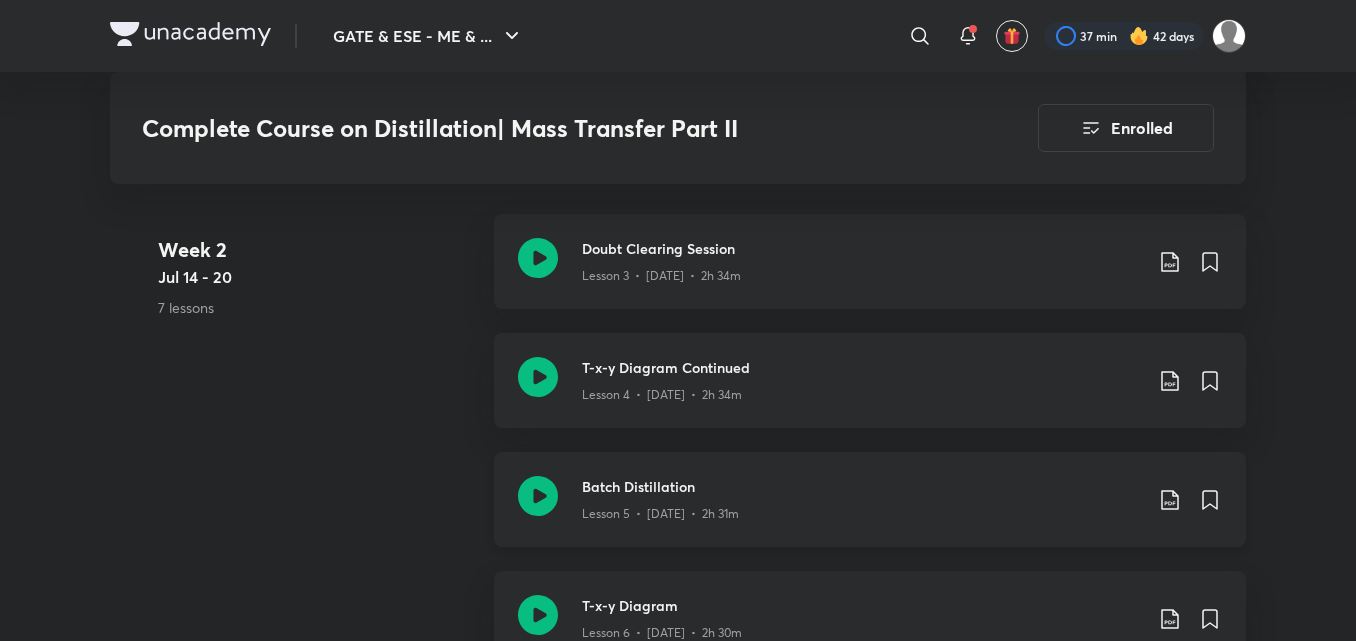 click on "Lesson 5  •  [DATE]  •  2h 31m" at bounding box center [862, -301] 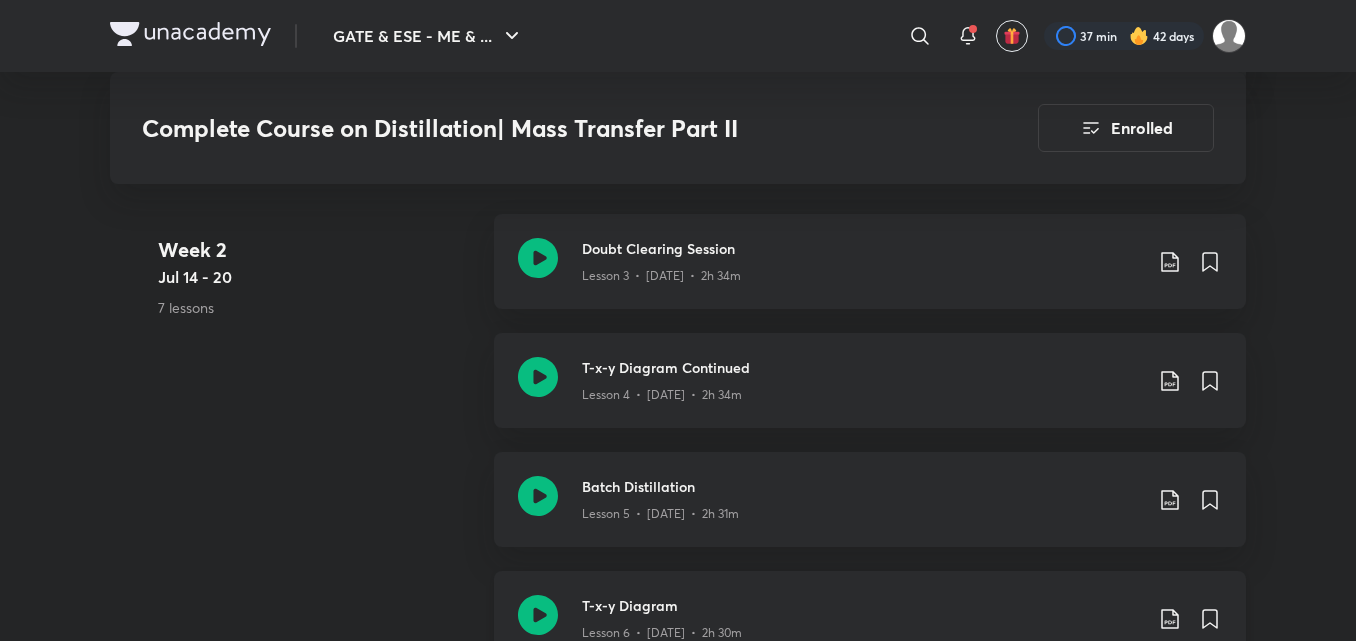 click 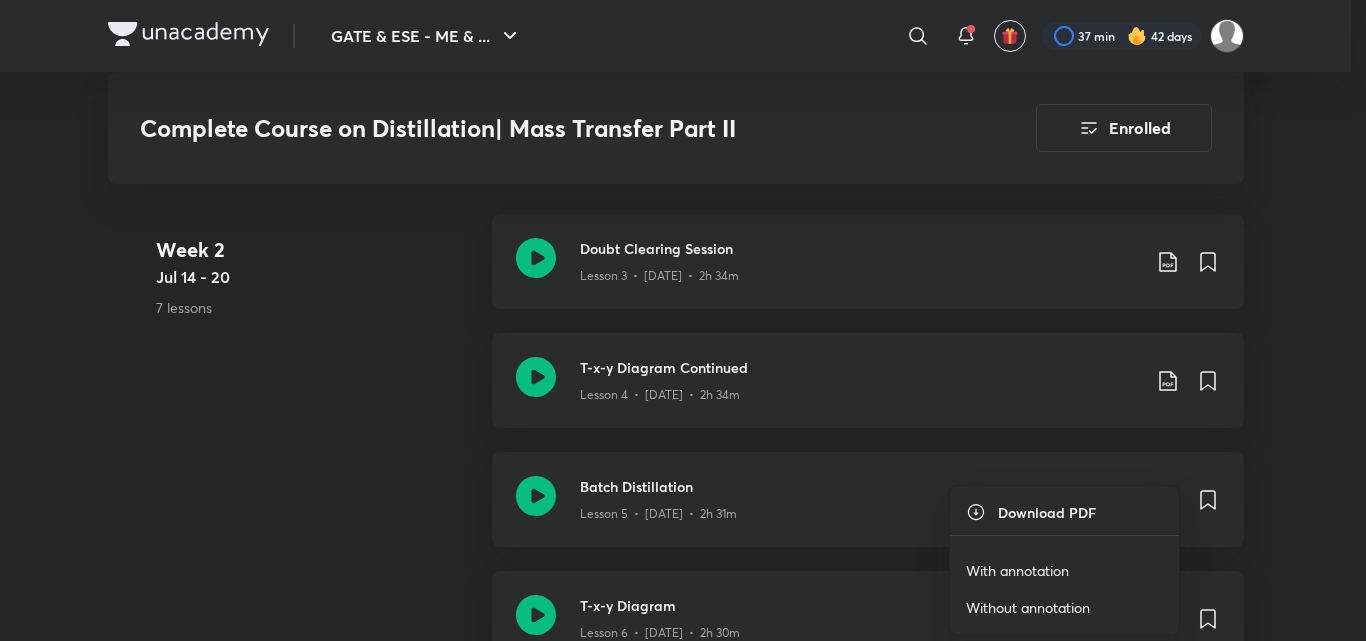 click on "With annotation" at bounding box center [1017, 570] 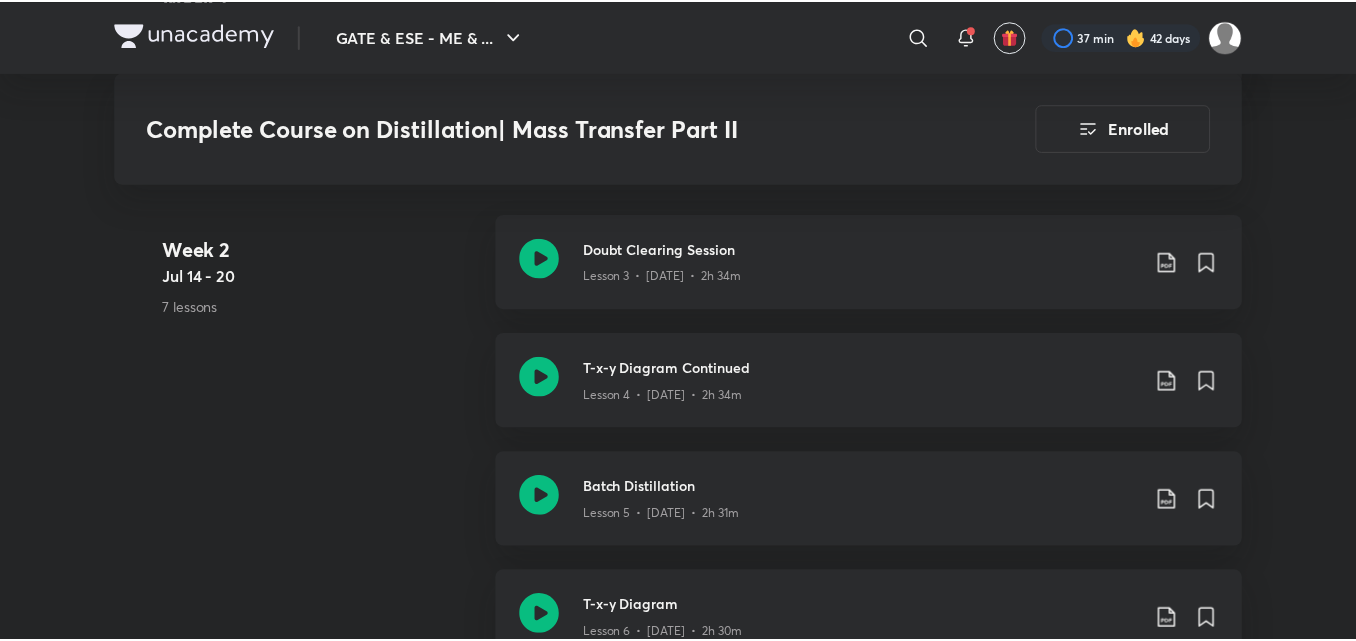scroll, scrollTop: 1489, scrollLeft: 0, axis: vertical 